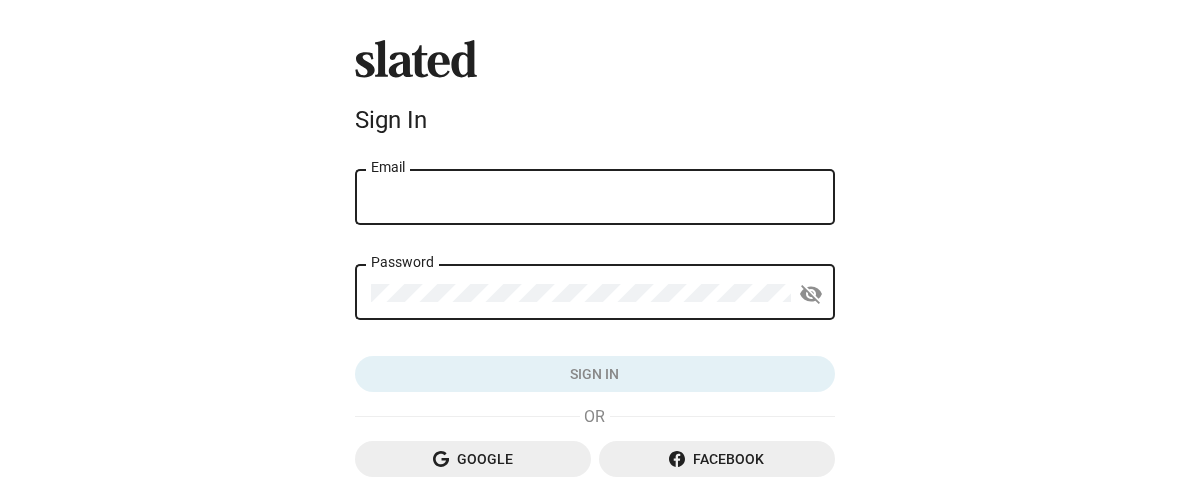 scroll, scrollTop: 0, scrollLeft: 0, axis: both 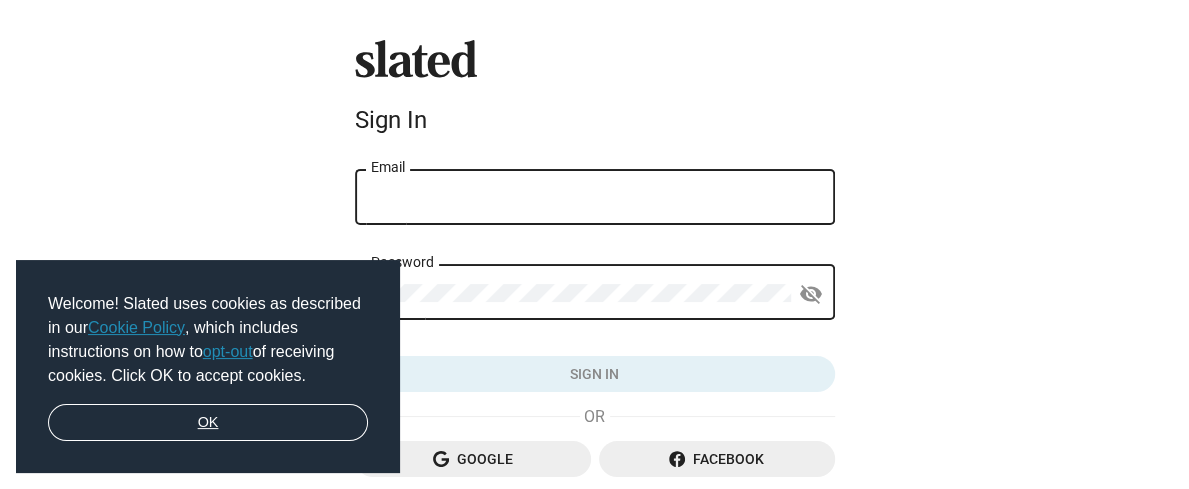 click on "OK" at bounding box center (208, 423) 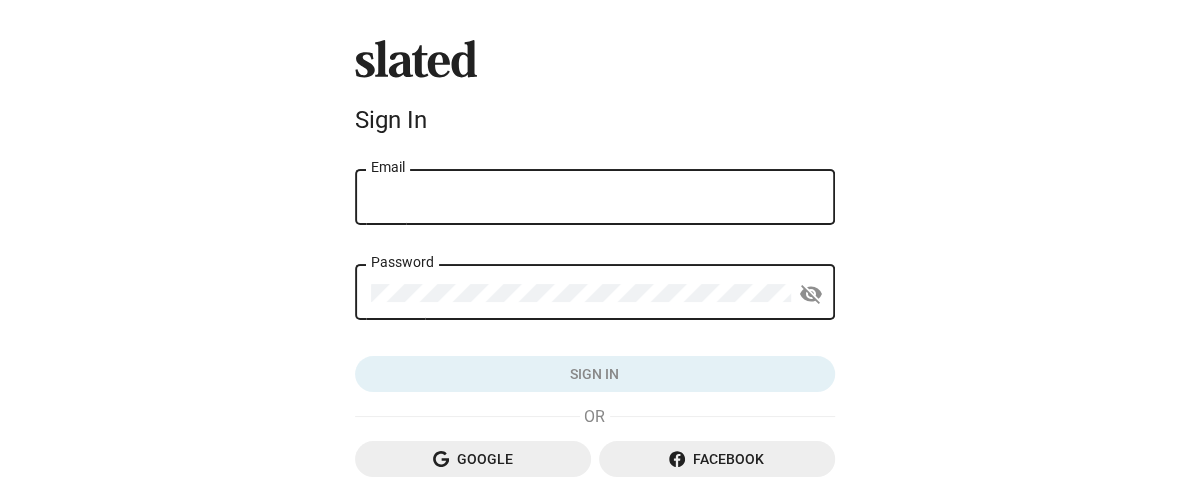 click on "Email" at bounding box center [595, 198] 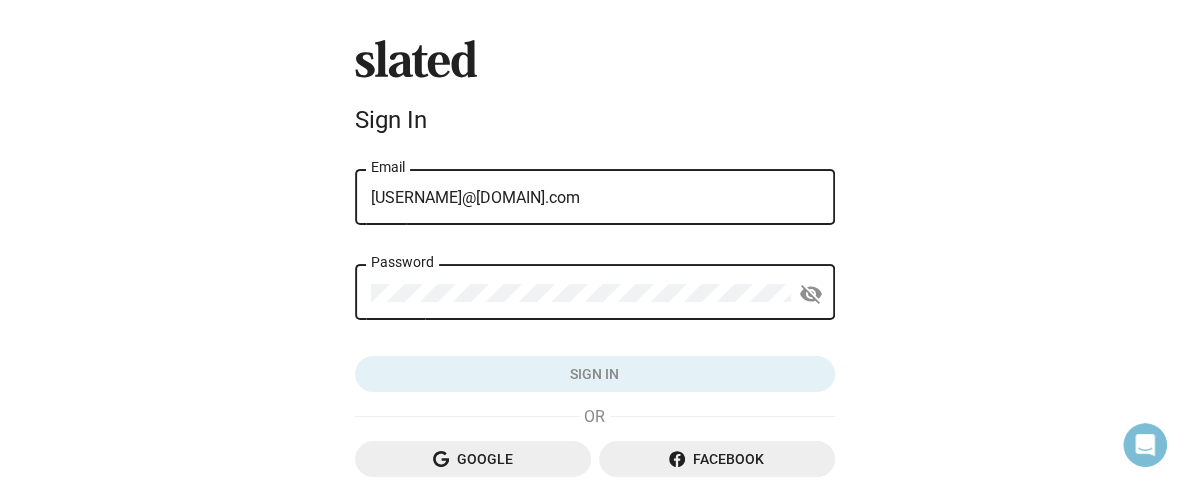 scroll, scrollTop: 0, scrollLeft: 0, axis: both 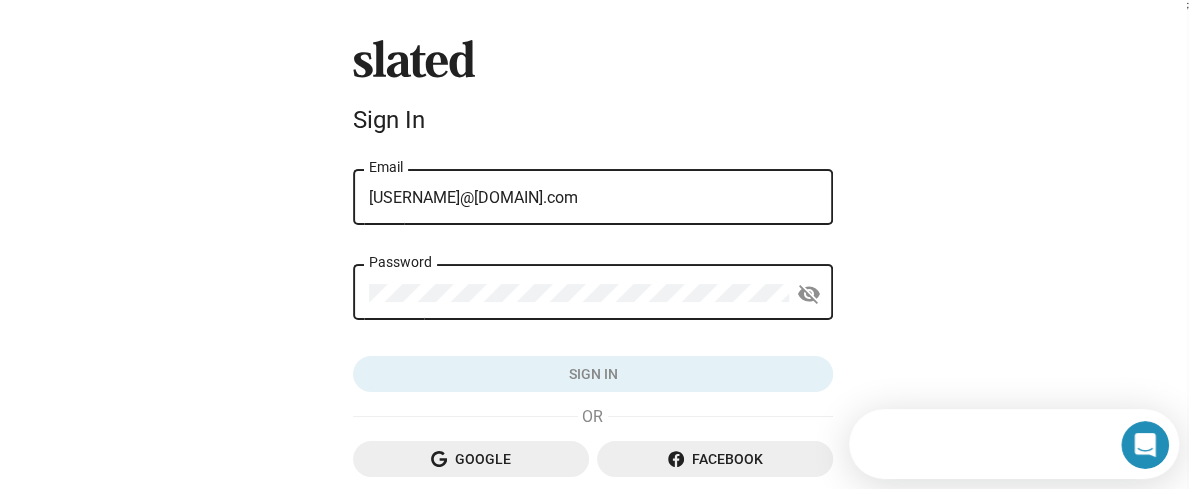 type on "[USERNAME]@[DOMAIN].com" 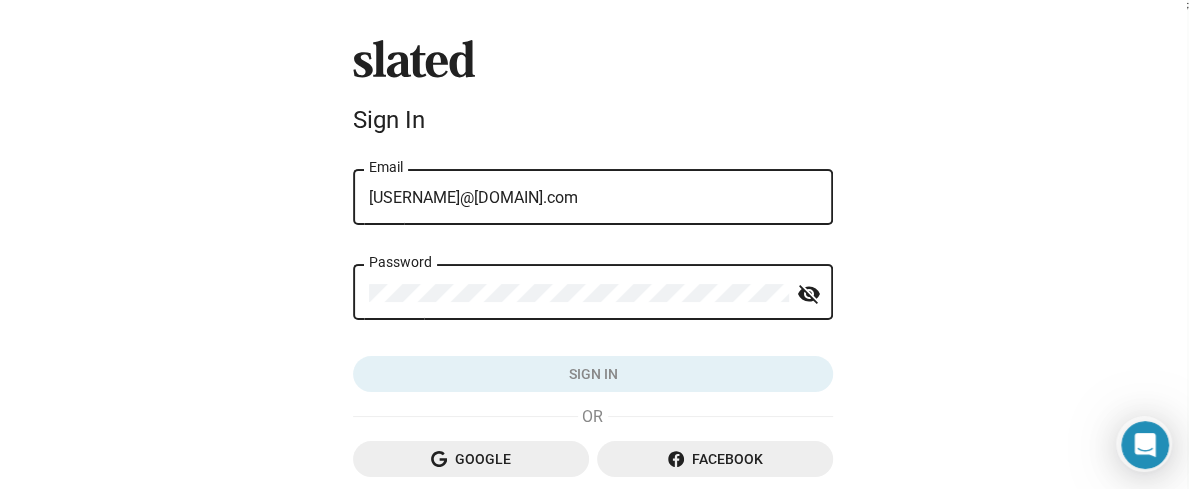scroll, scrollTop: 0, scrollLeft: 0, axis: both 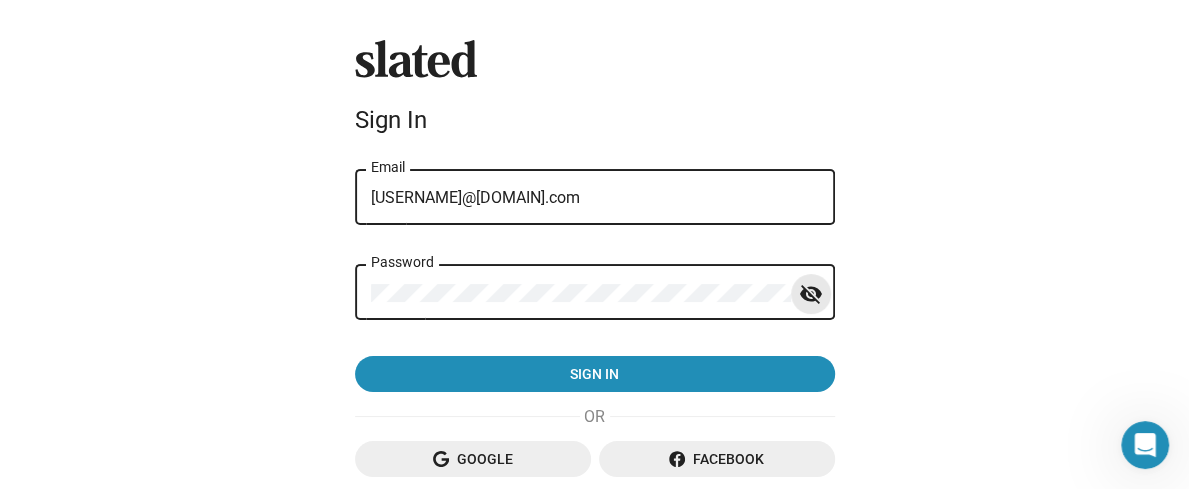 click on "visibility_off" 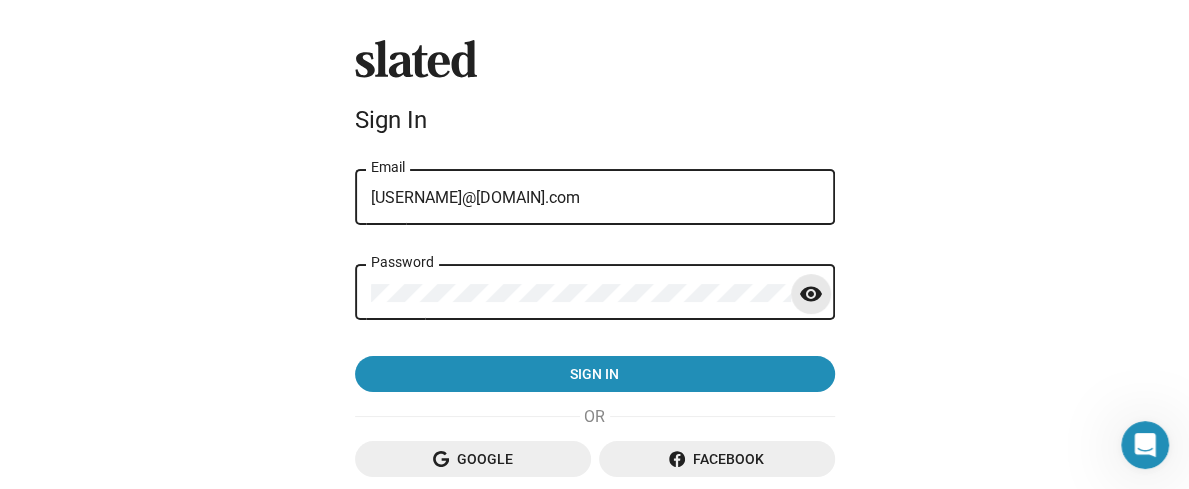 click on "visibility" 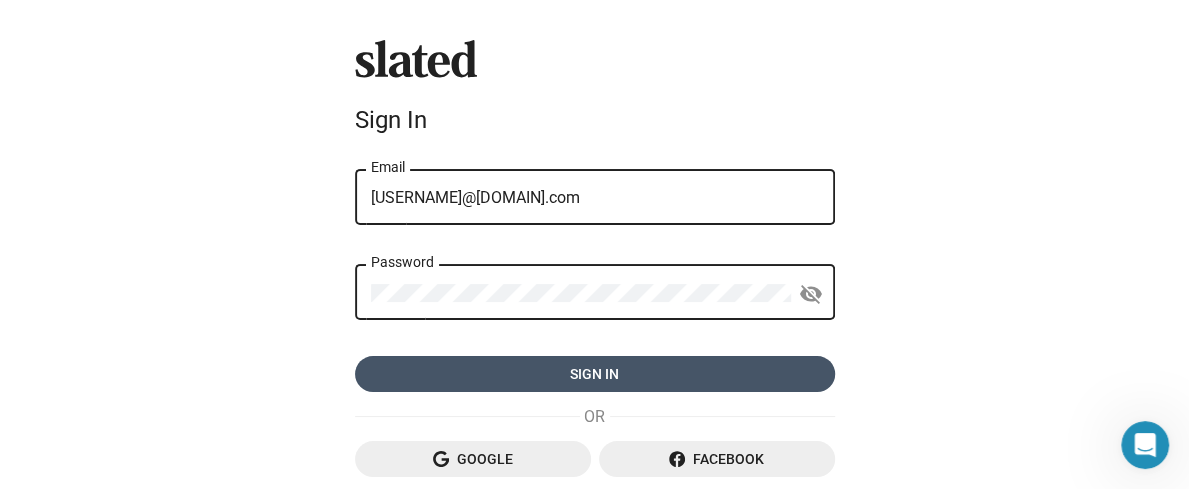 click on "Sign in" 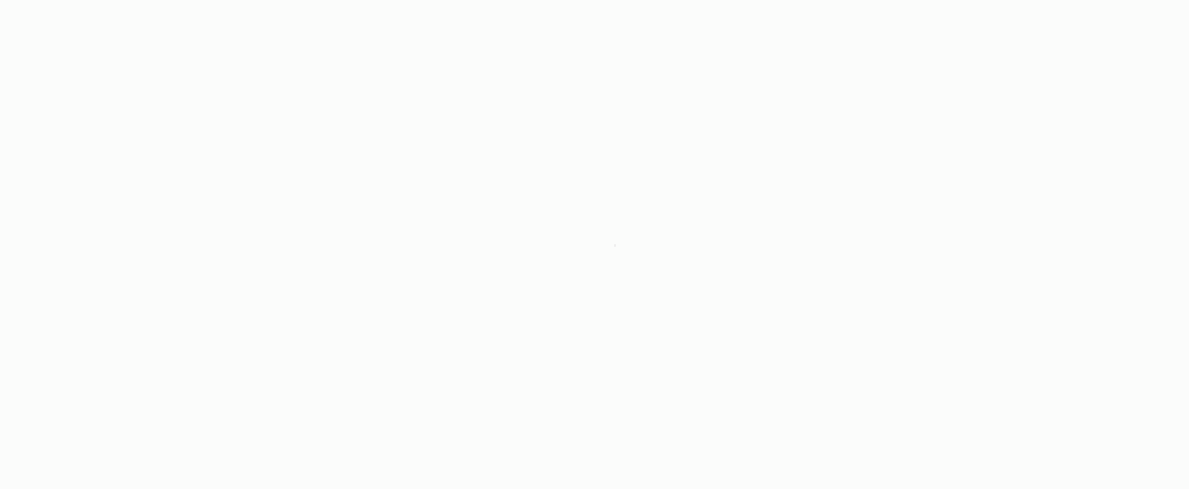 scroll, scrollTop: 0, scrollLeft: 0, axis: both 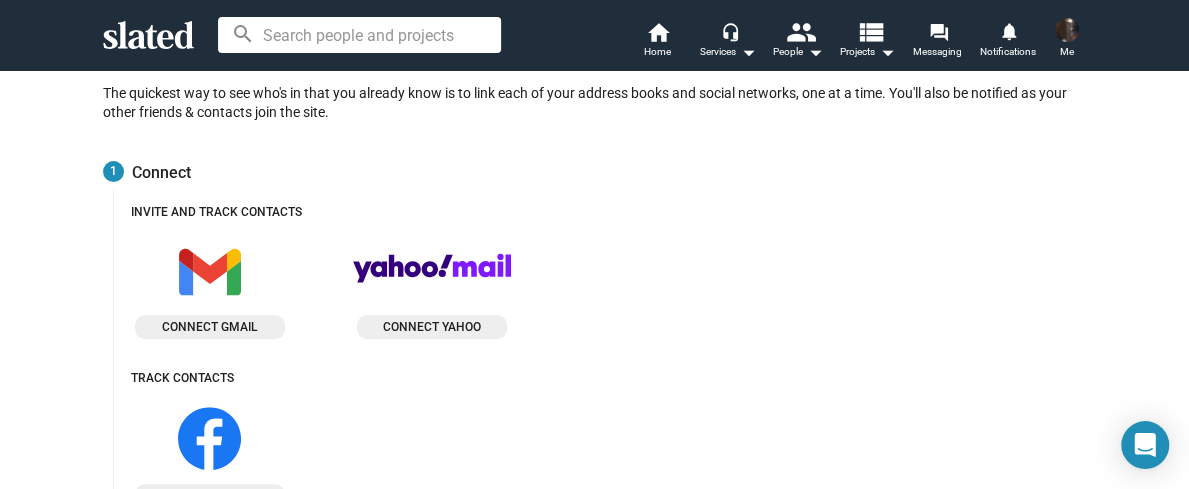 click 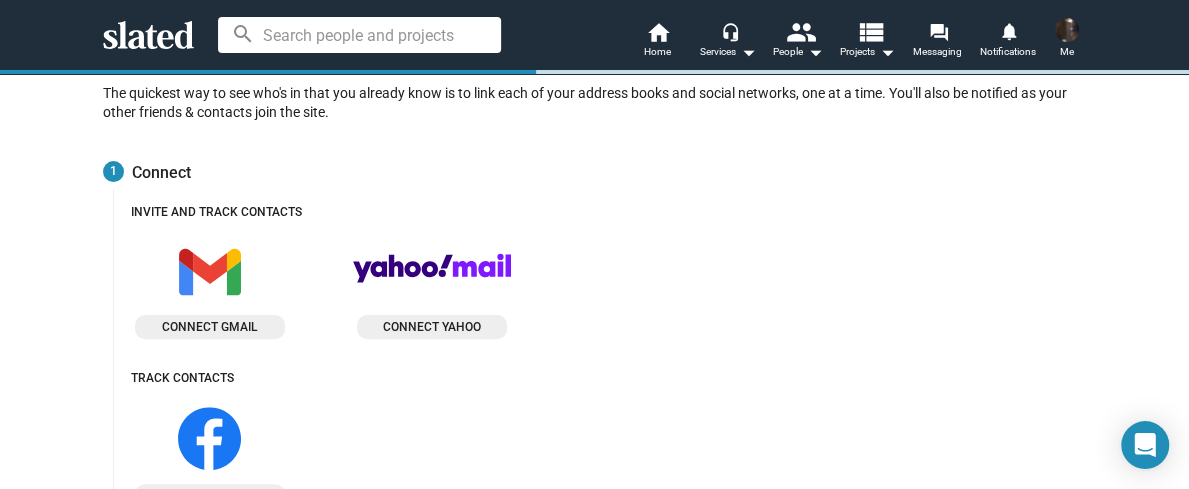 click on "Notifications & Networking  Post Update  Notifications  Activity  Import Contacts  Messages  arrow_right_alt See who's in that you already know The quickest way to see who's in that you already know is to link each of your address books and social networks, one at a time. You'll also be notified as your other friends & contacts join the site. 1 Connect Invite and track contacts Connect gmail Connect yahoo Track contacts Connect facebook 2 Choose Contacts 3 Send invitations Send invitation to Subject  Leopold Juwao invites you to join Slated  Message  Leopold Juwao thought you might like to join Slated.   Slated is the leading online film packaging, financing, and distribution marketplace, supplying the exploding global demand for great content. Our predictive analytics, packaging tools, and quality projects empower filmmakers, talent, financiers, and distributors to make great movies.  Learn more about Slated  Join Slated for free today.  Send 4 Confirmation Your invitation has been sent to 0 contacts. Press" at bounding box center [594, 279] 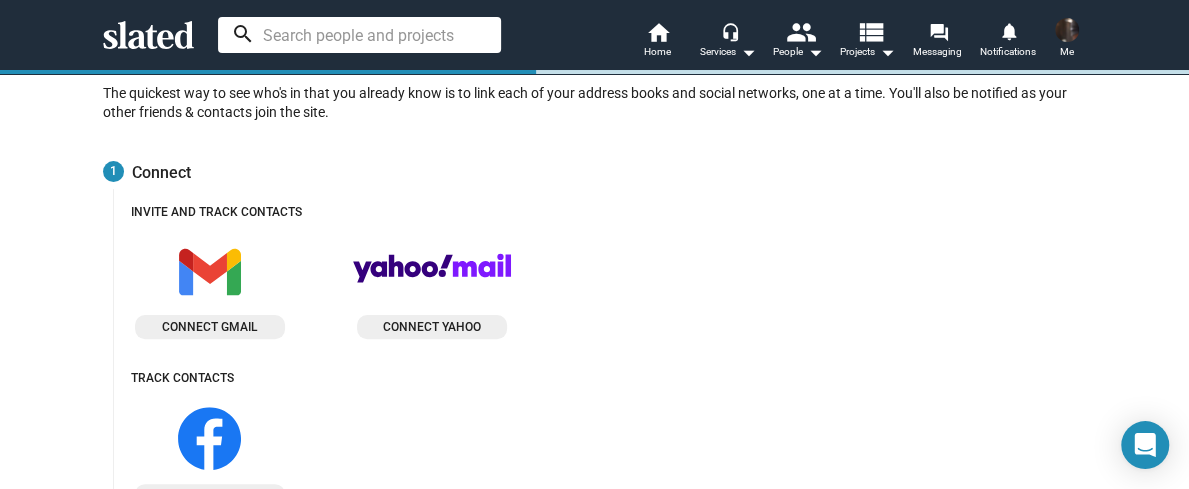 click at bounding box center (359, 35) 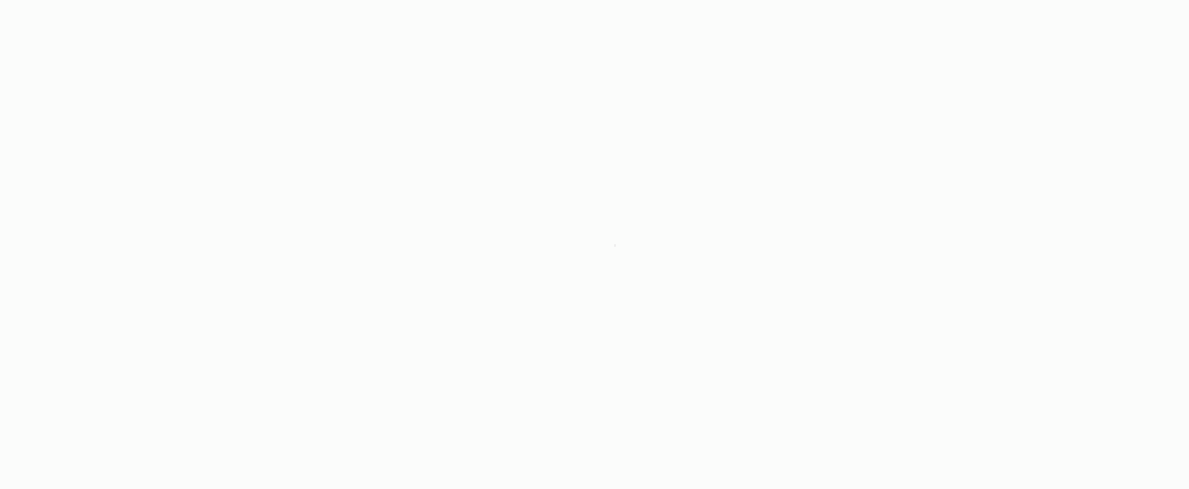 scroll, scrollTop: 0, scrollLeft: 0, axis: both 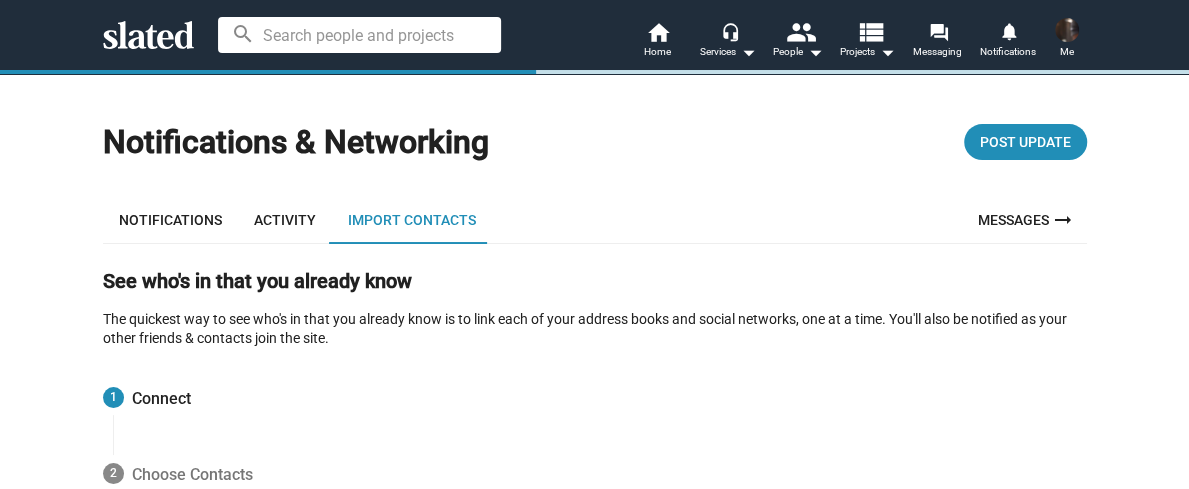 click at bounding box center (359, 35) 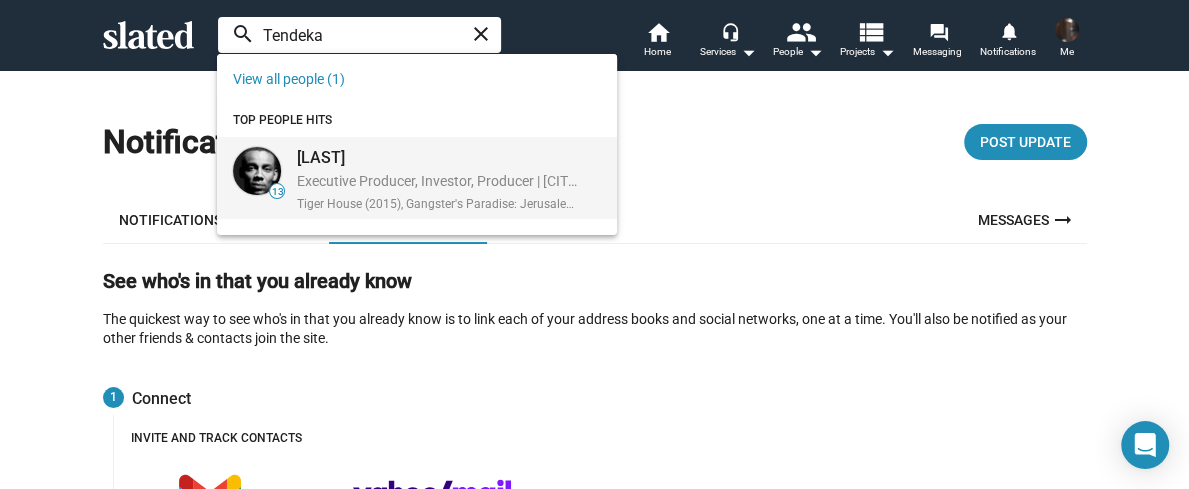 type on "Tendeka" 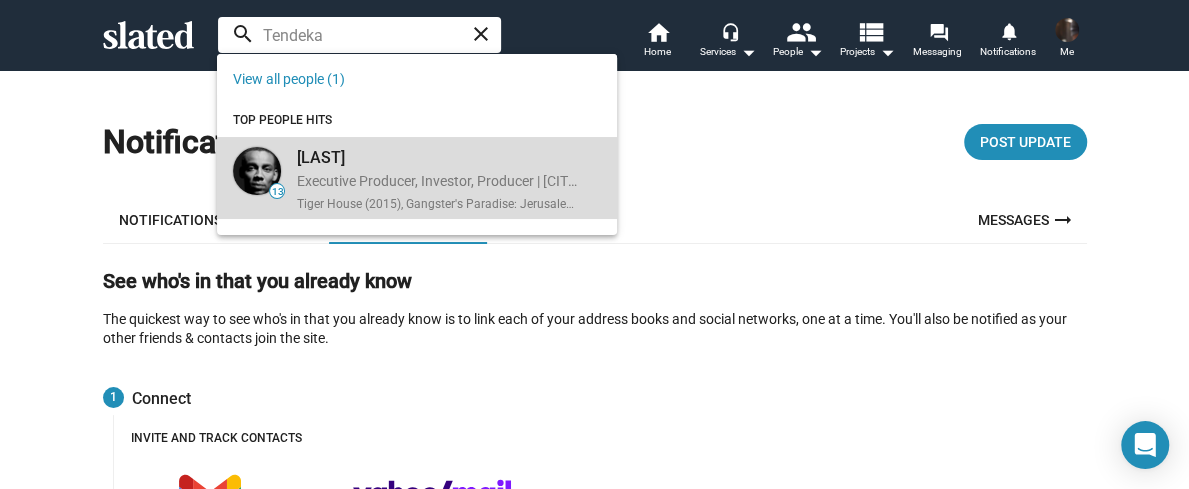 click on "Tendeka M..." at bounding box center [437, 157] 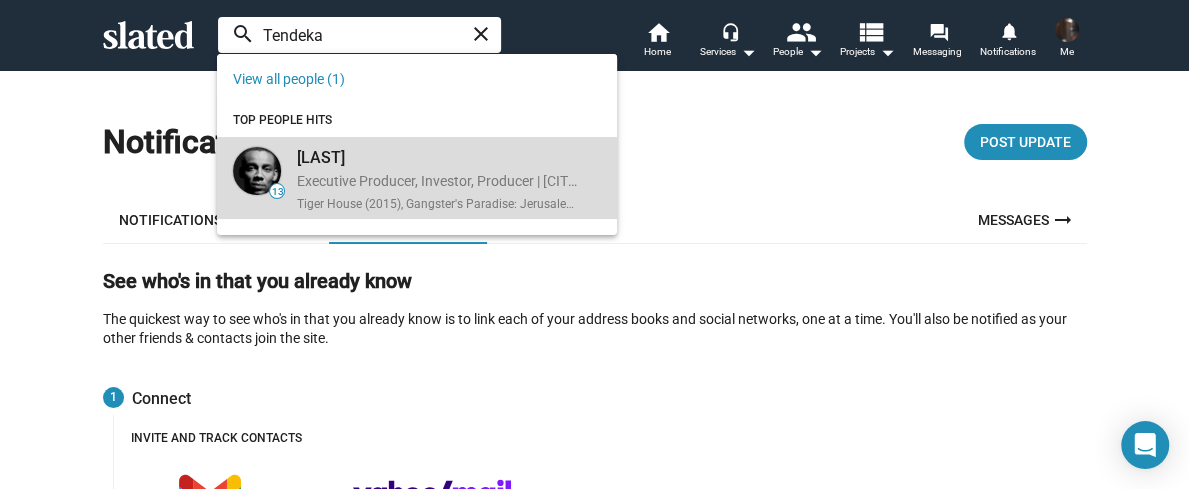 type 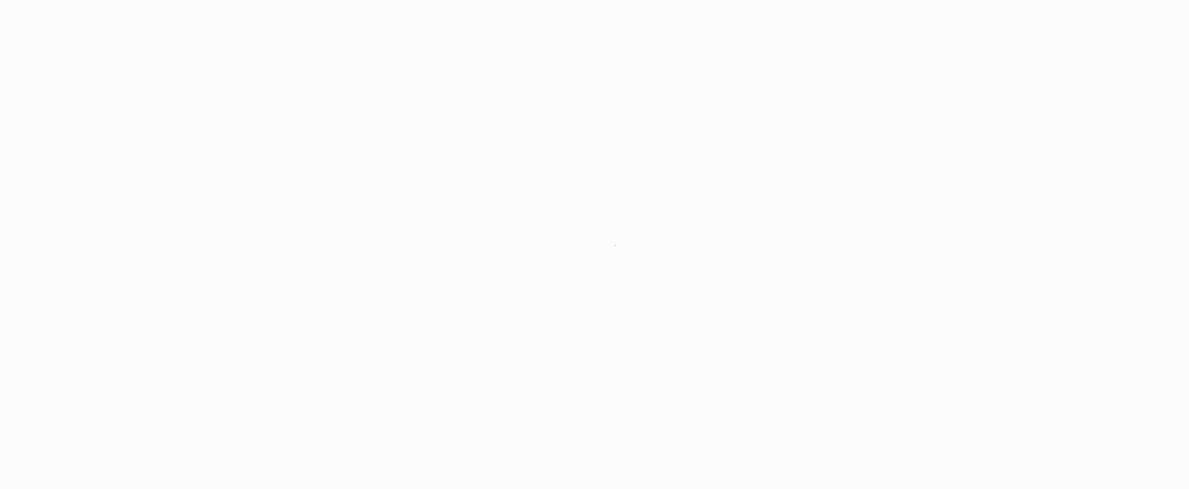 scroll, scrollTop: 0, scrollLeft: 0, axis: both 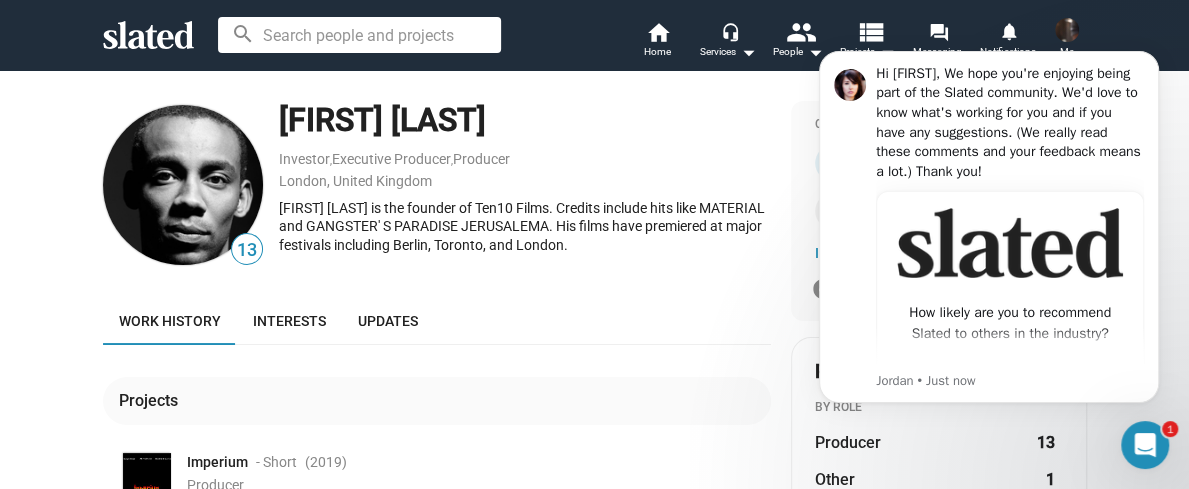 click on "Projects" 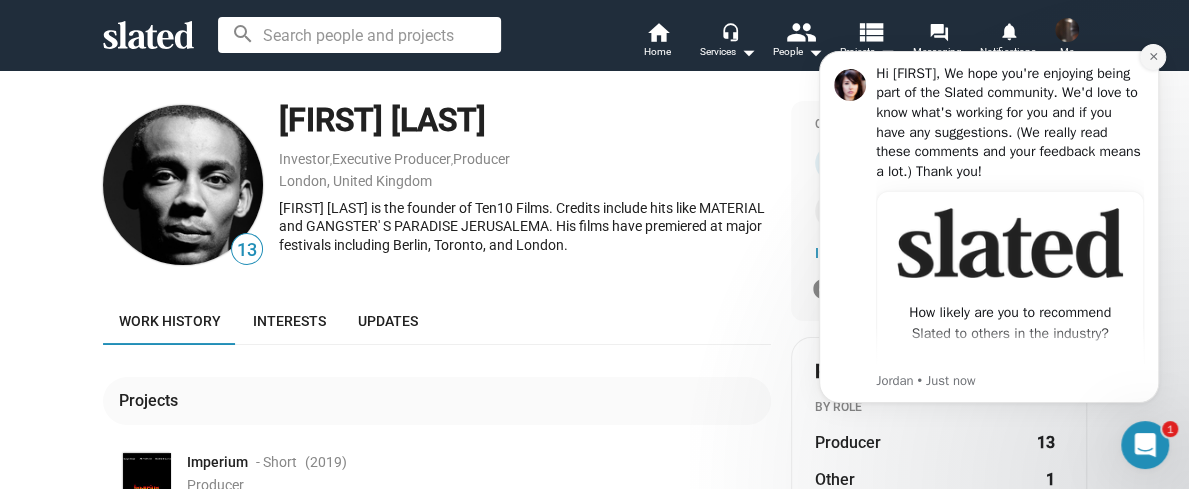 click 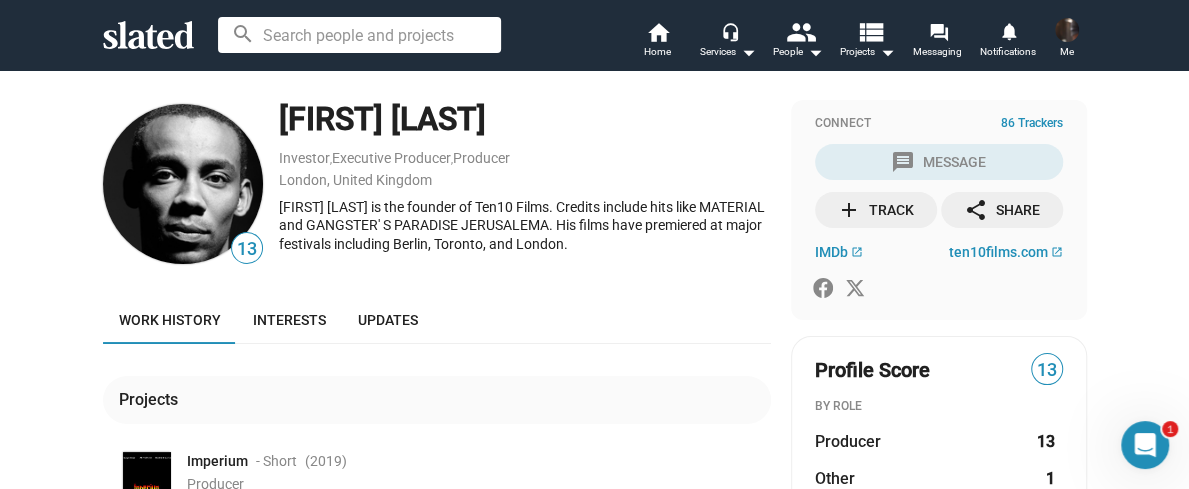 scroll, scrollTop: 0, scrollLeft: 0, axis: both 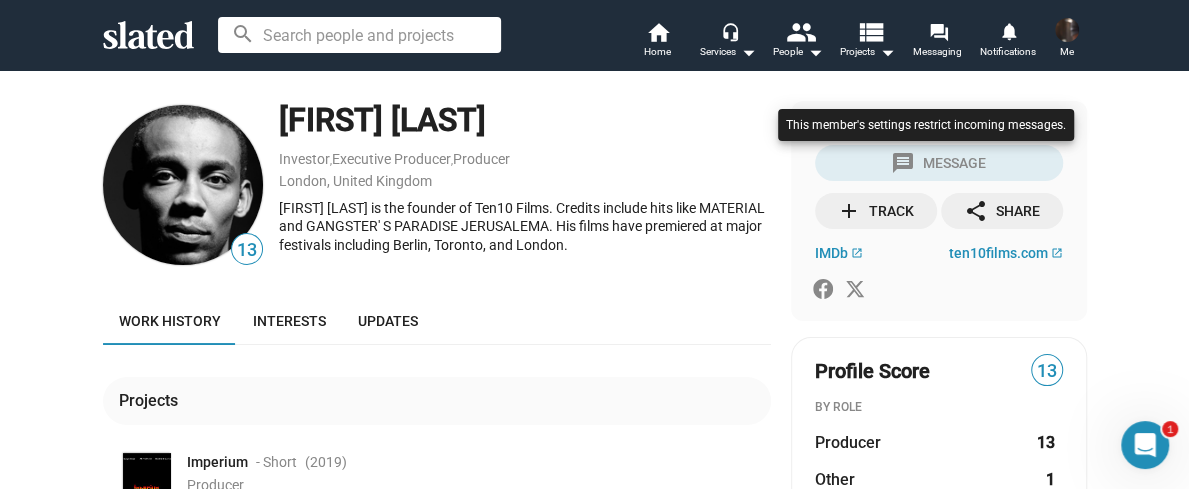 click at bounding box center [926, 145] 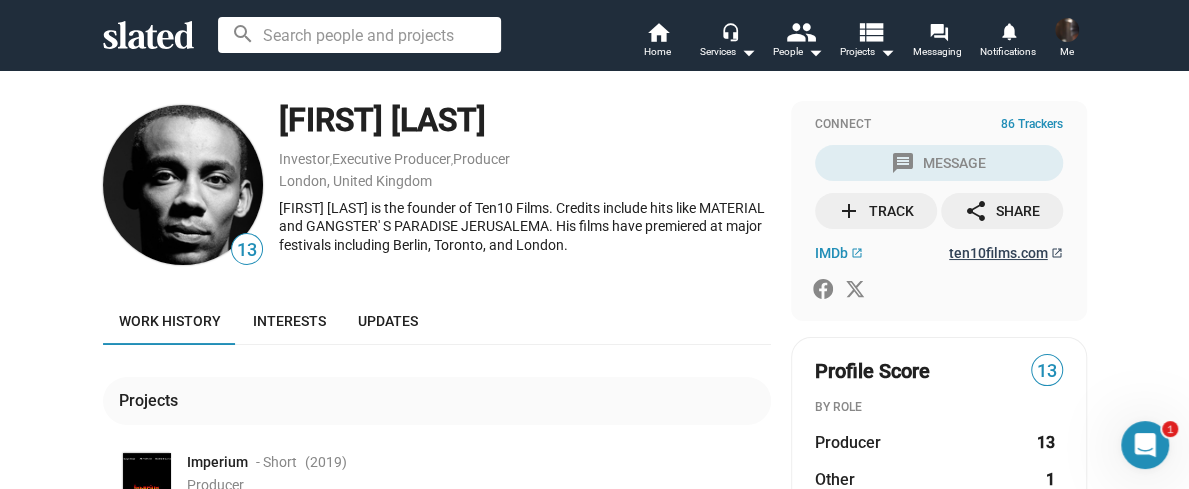 click on "ten10films.com" 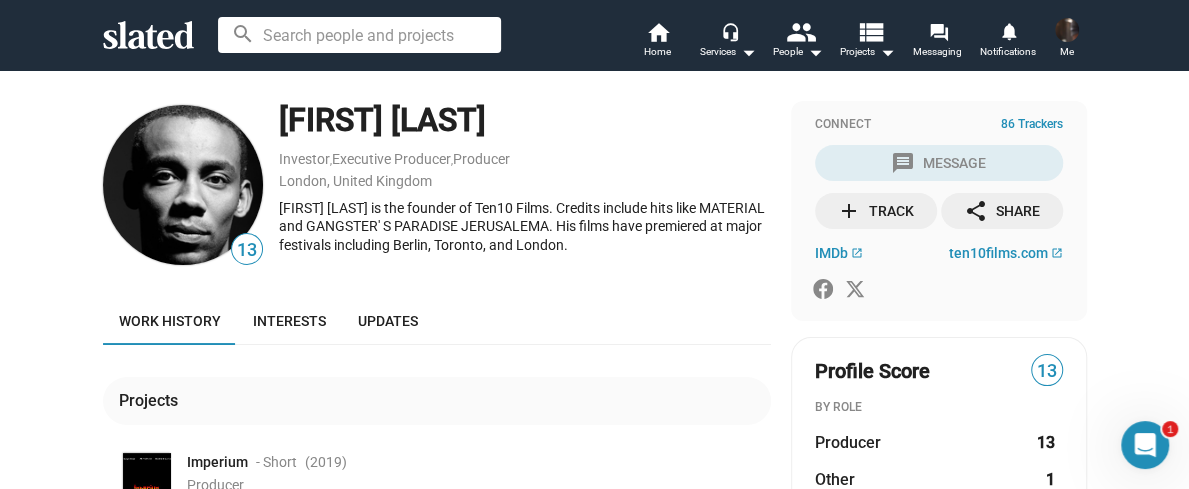 click on "Connect  86 Trackers" 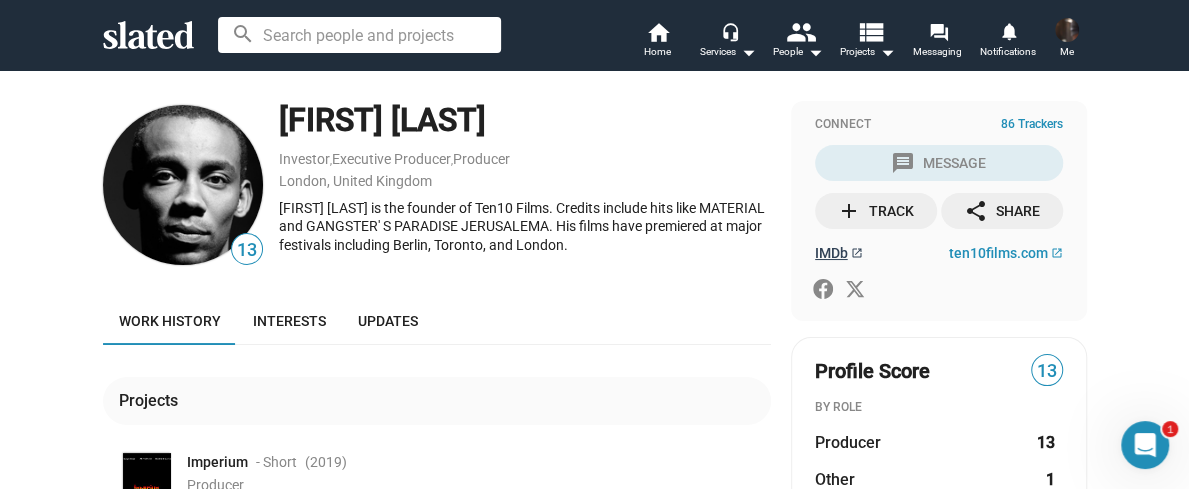 click on "IMDb" 